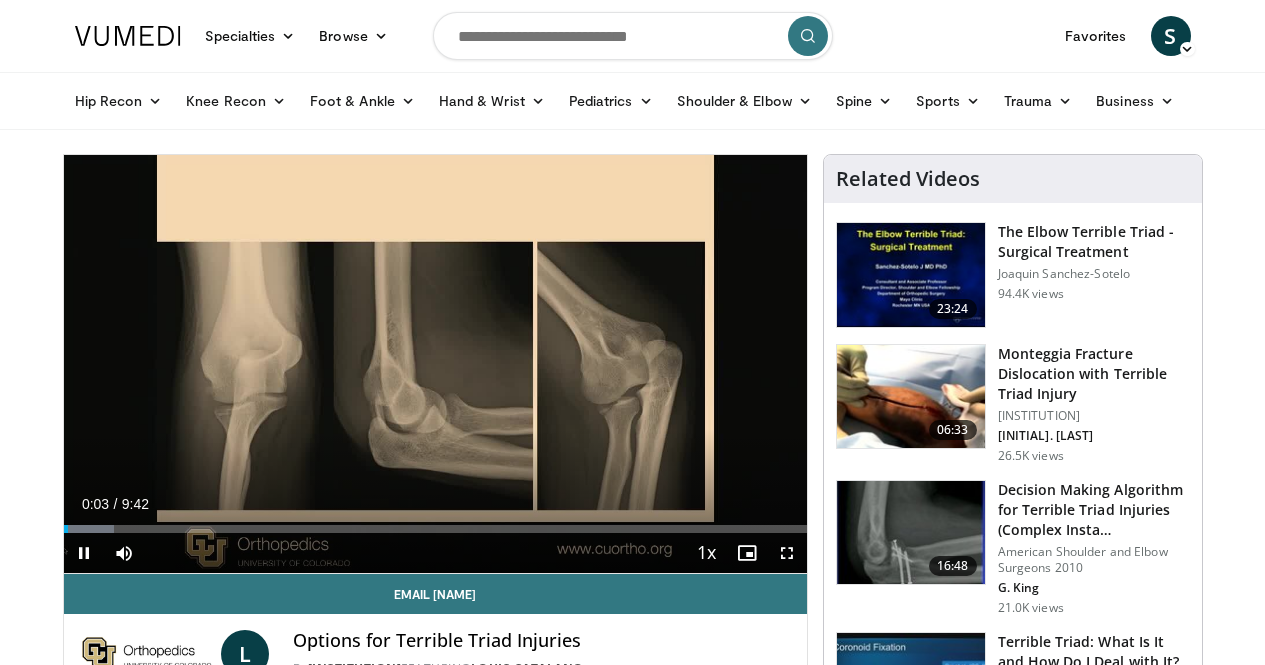 scroll, scrollTop: 0, scrollLeft: 0, axis: both 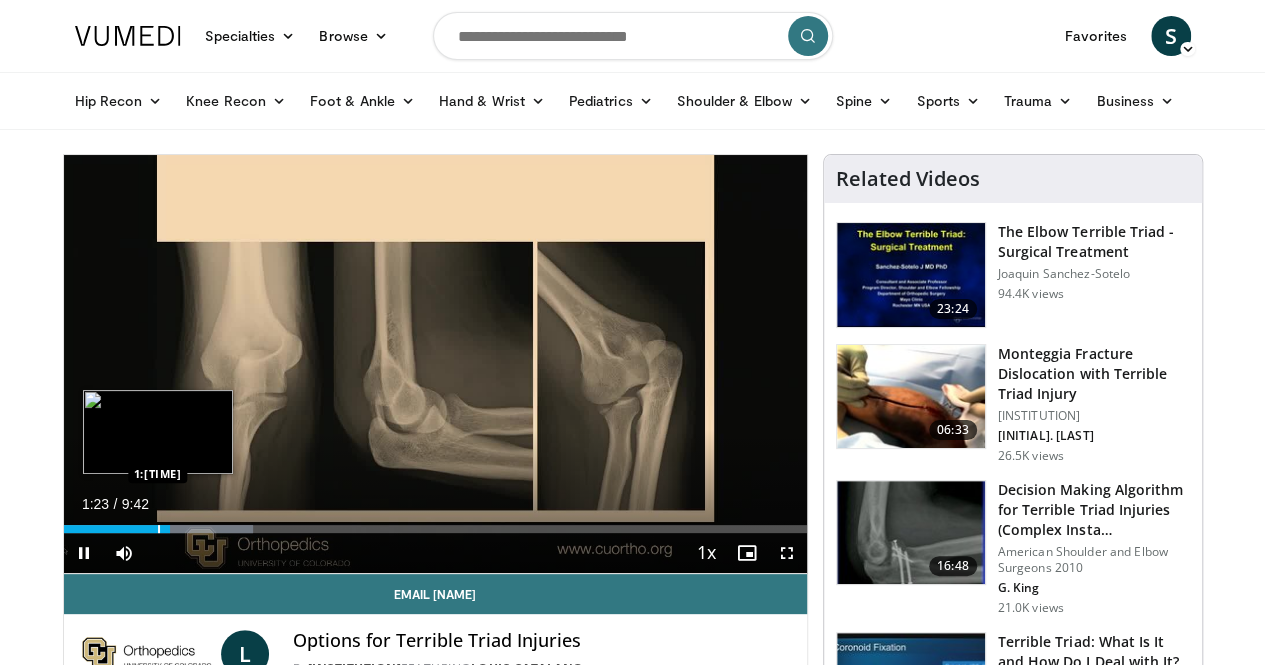 click at bounding box center [159, 529] 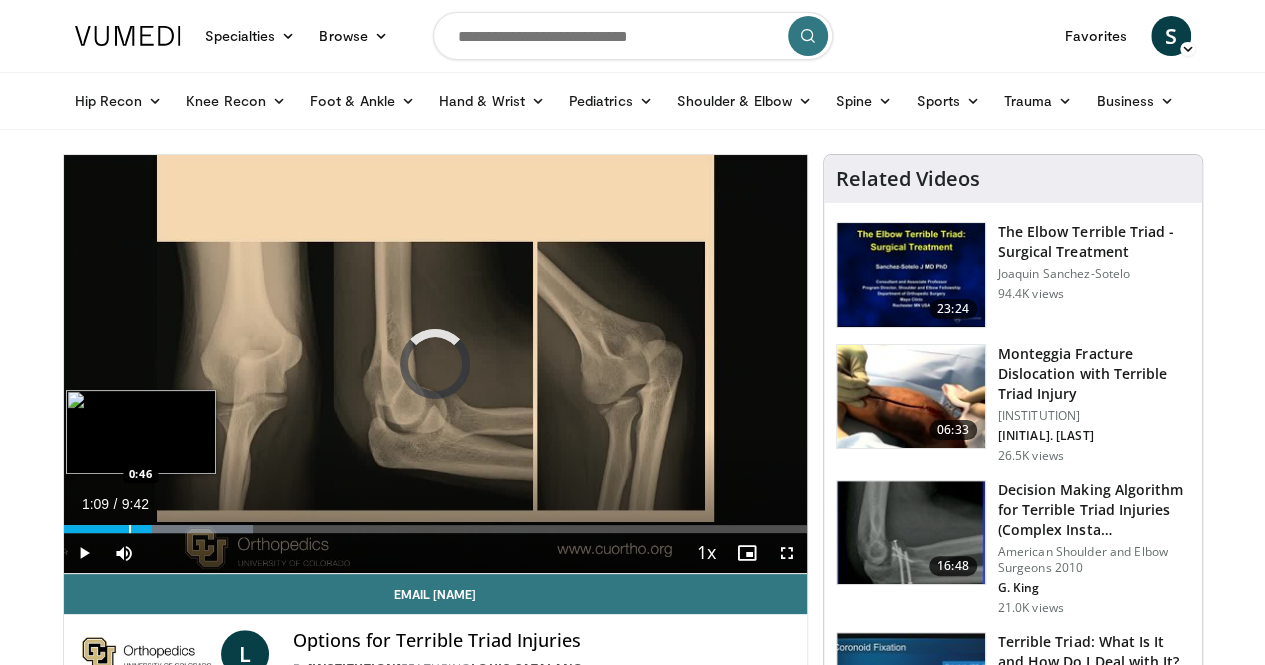 click at bounding box center (130, 529) 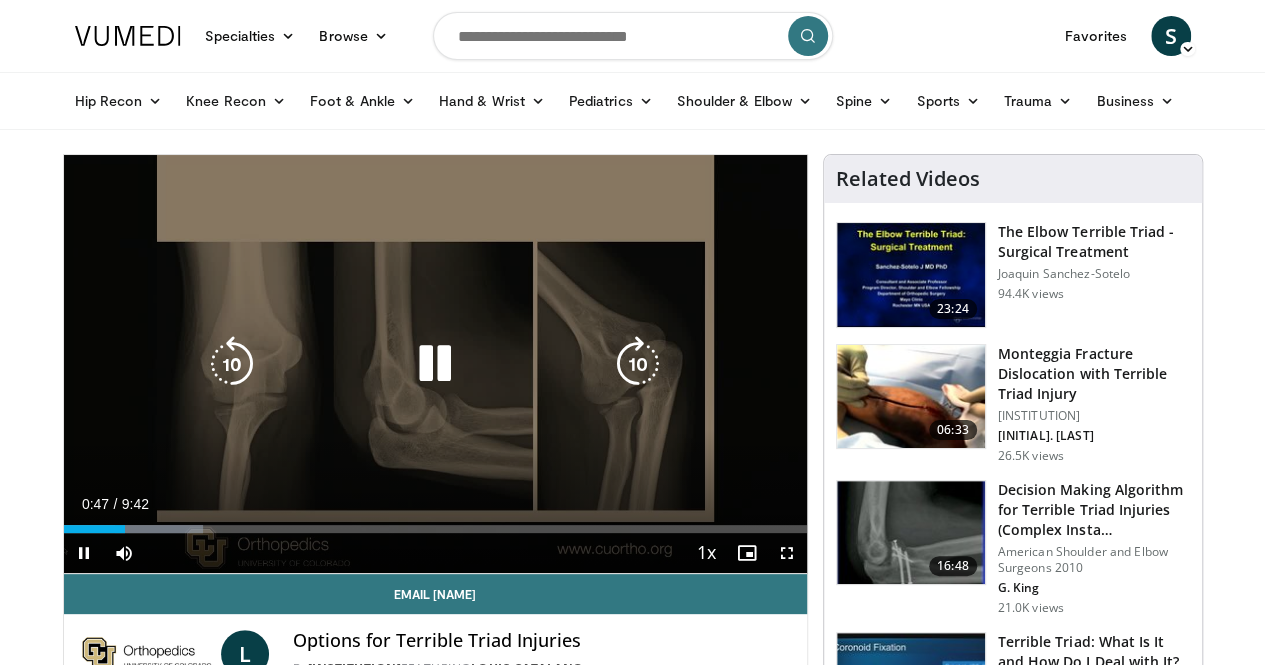click on "10 seconds
Tap to unmute" at bounding box center [435, 364] 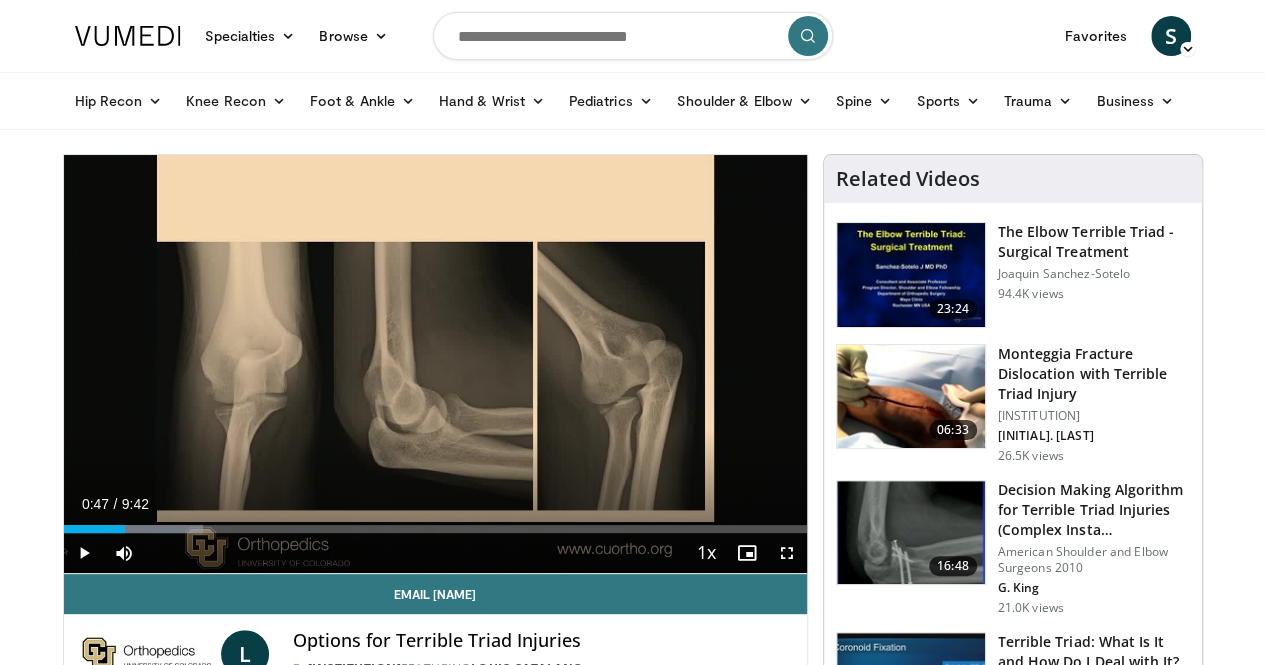 click on "10 seconds
Tap to unmute" at bounding box center (435, 364) 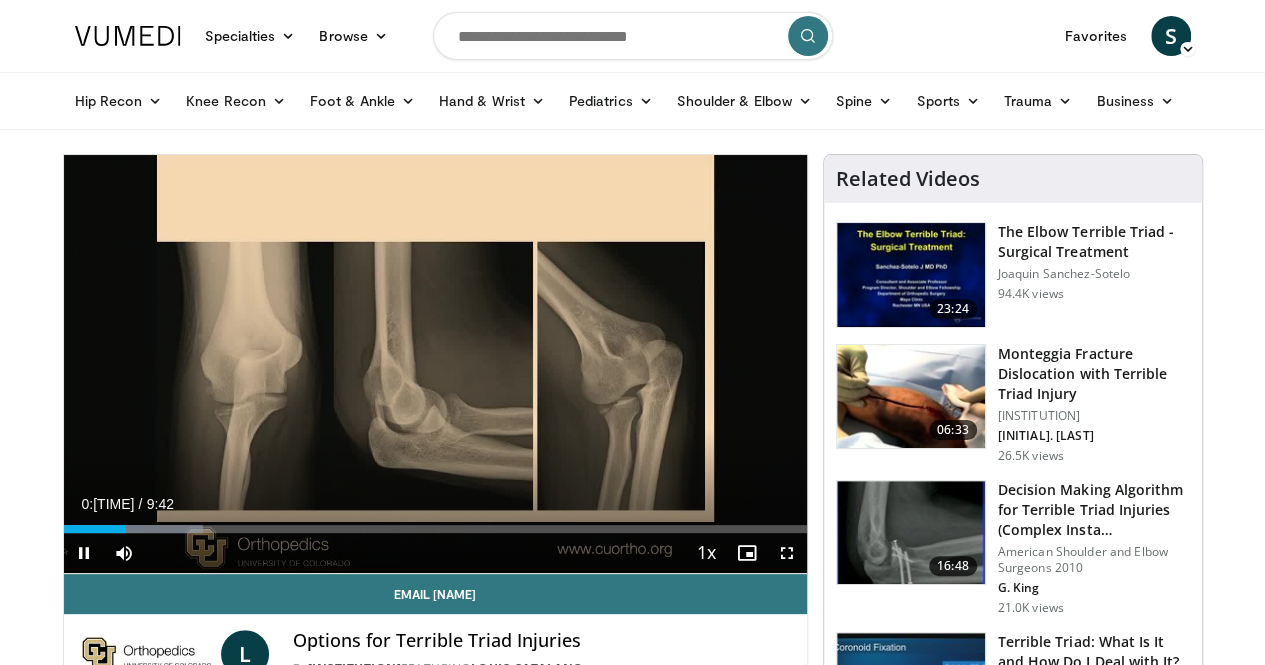 click on "10 seconds
Tap to unmute" at bounding box center (435, 364) 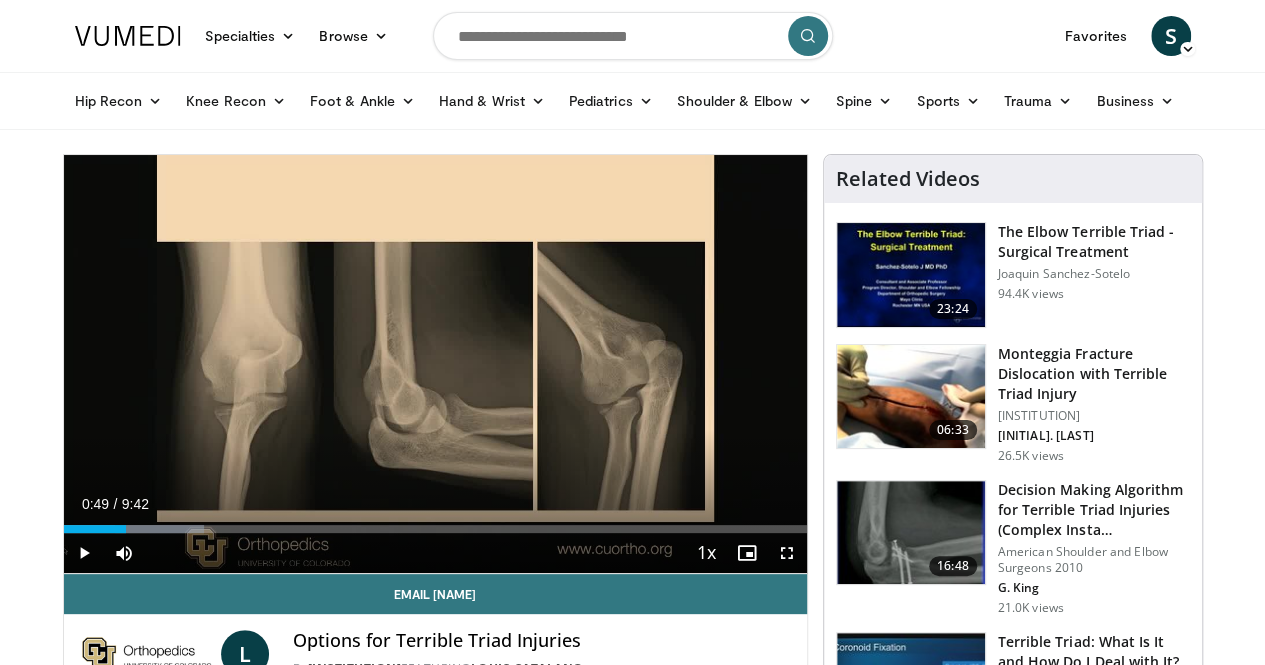 click on "10 seconds
Tap to unmute" at bounding box center [435, 364] 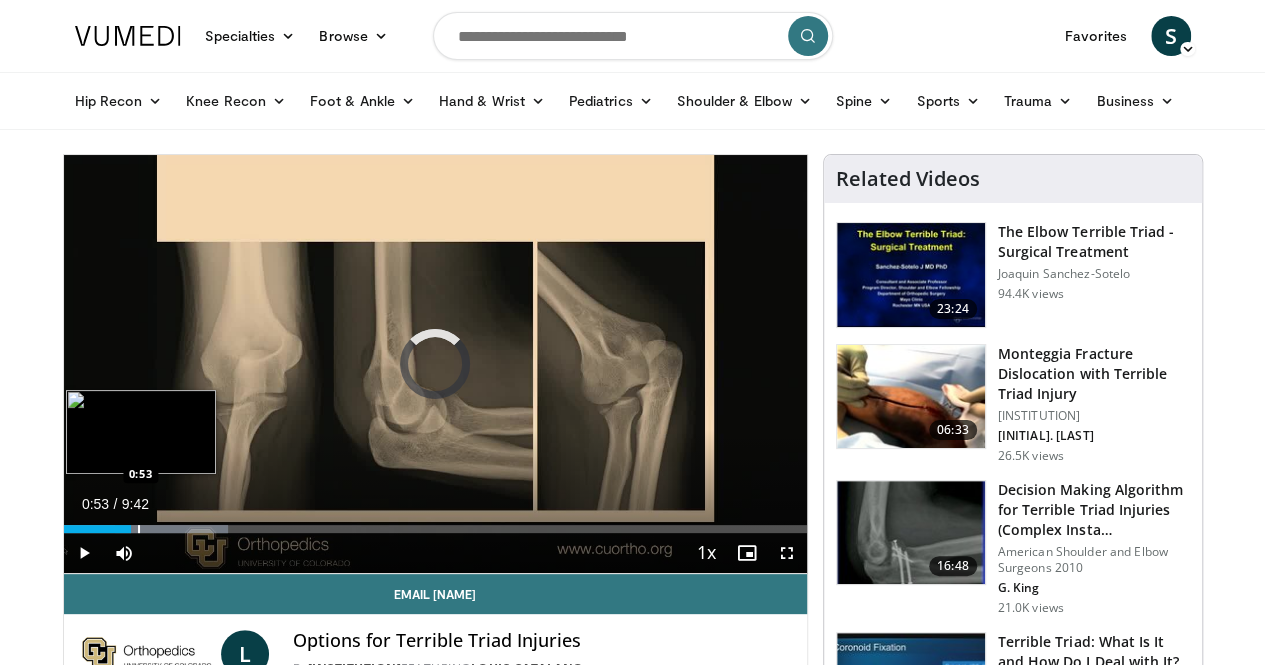 click at bounding box center (139, 529) 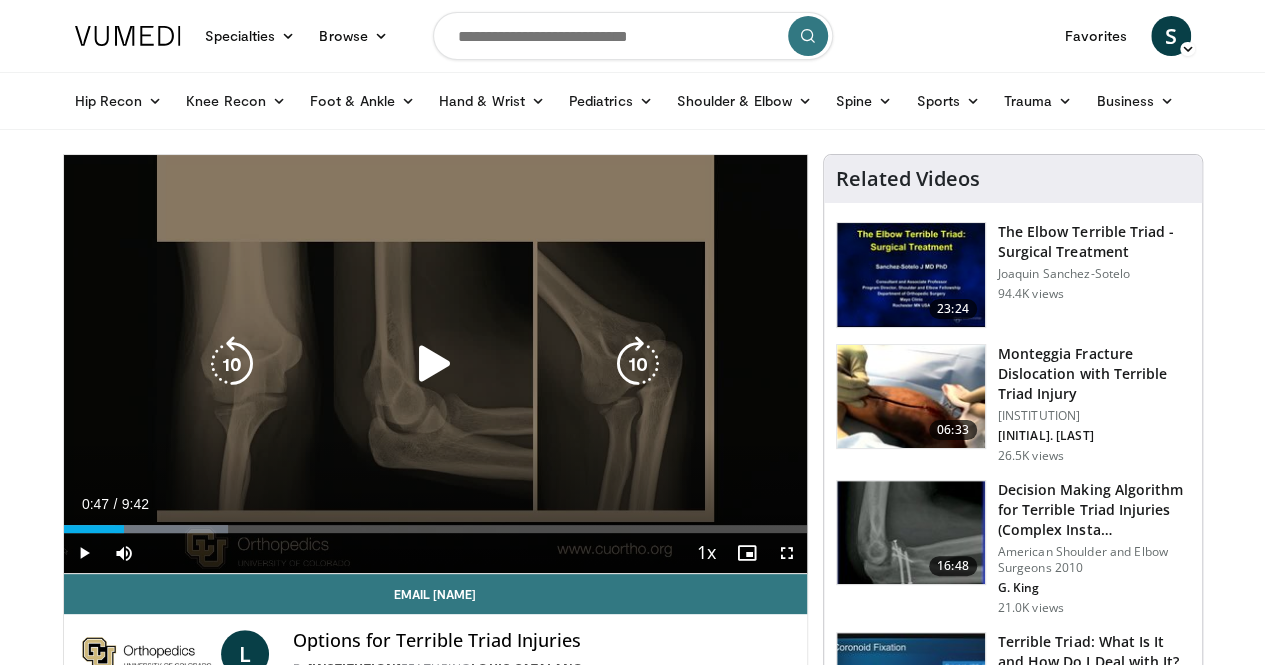 click on "Loaded :  22.14% 0:[TIME] 0:[TIME]" at bounding box center [435, 529] 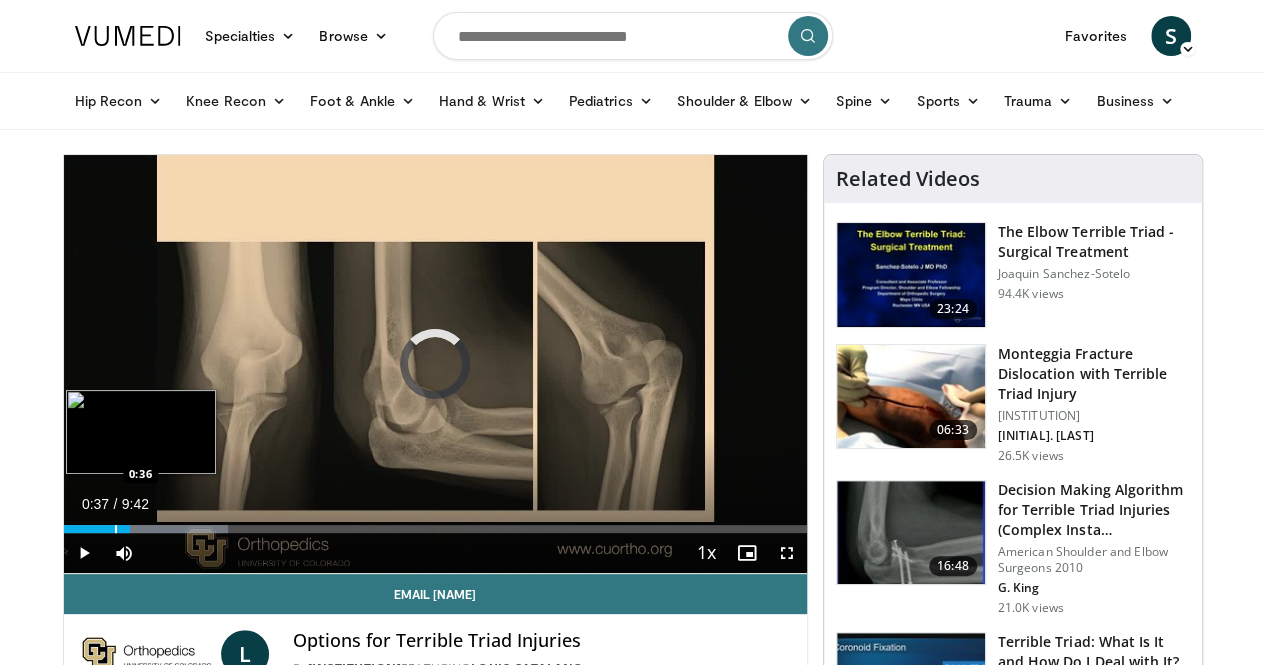 click at bounding box center (116, 529) 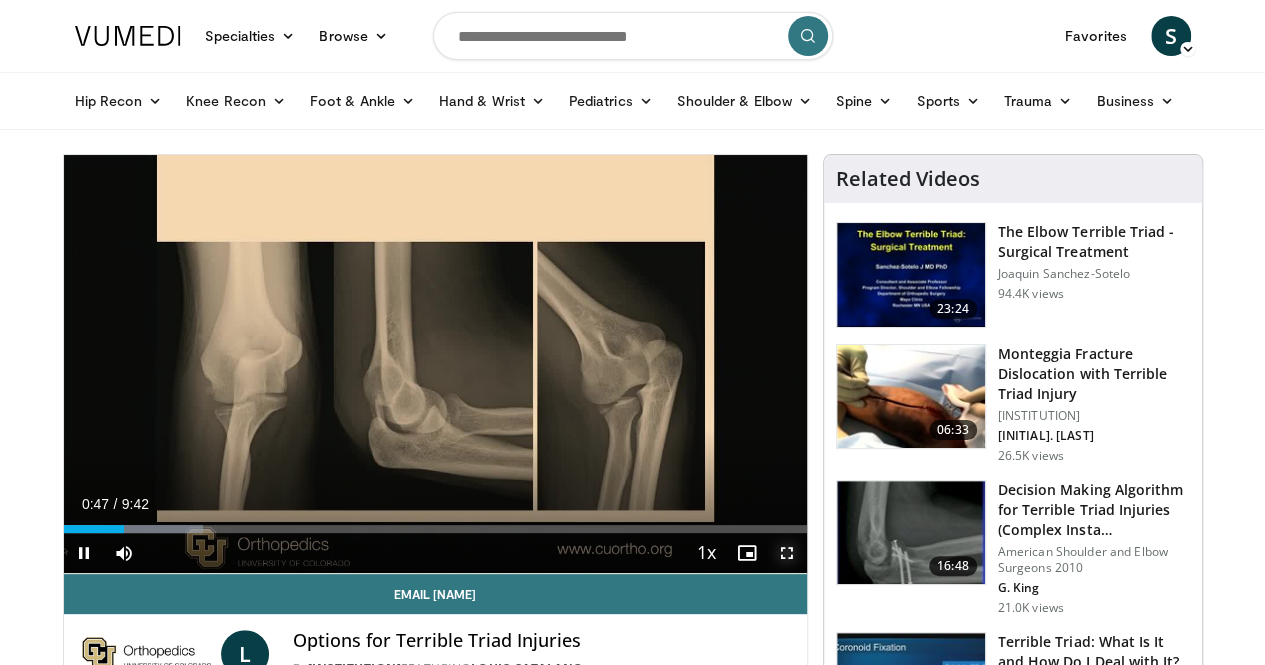 click at bounding box center (787, 553) 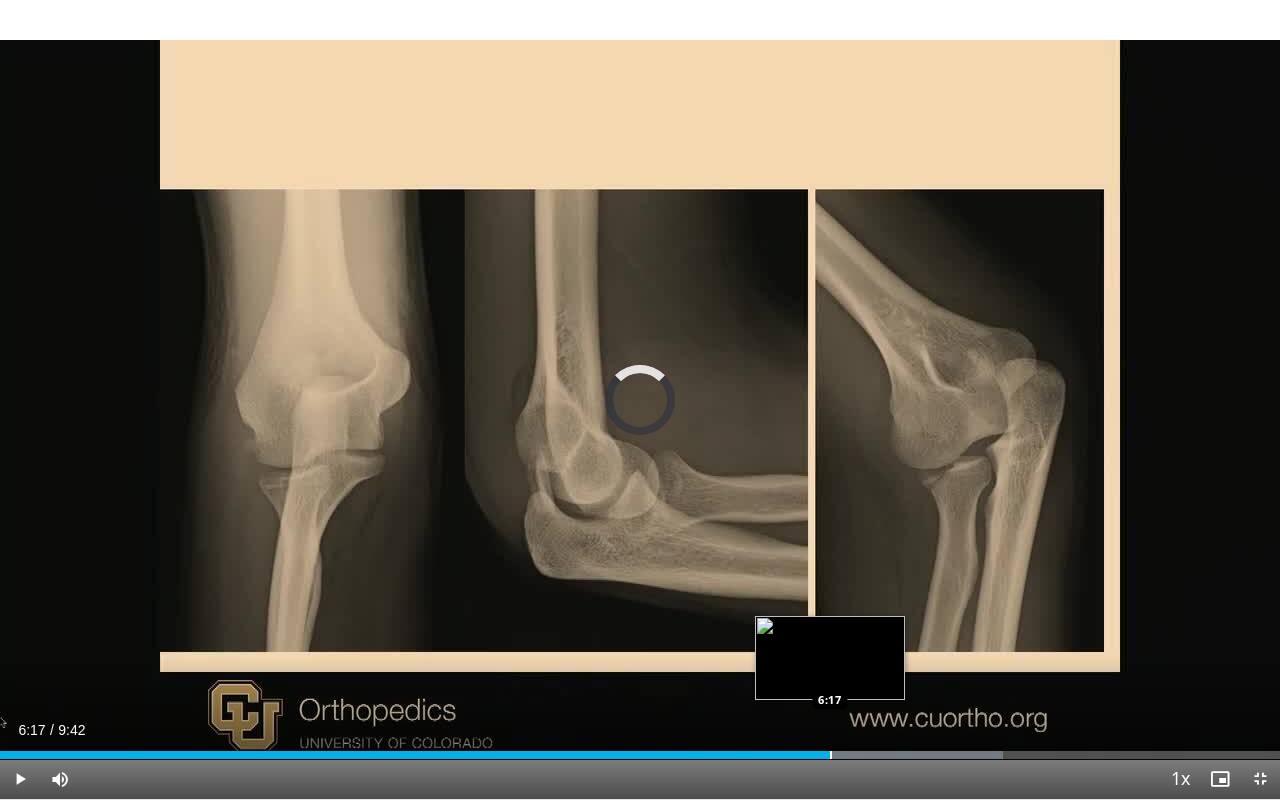 click at bounding box center [831, 755] 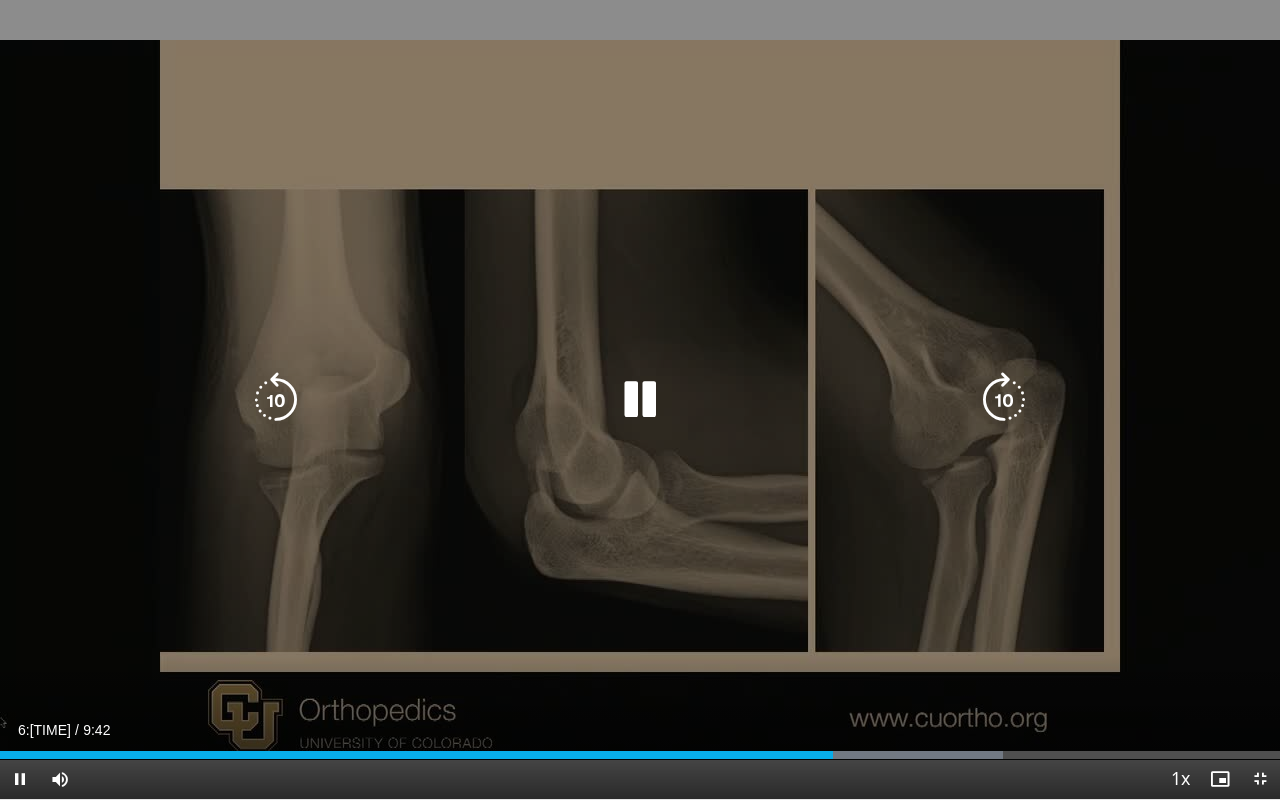 click on "Loaded :  78.38% 6:18 6:16" at bounding box center (640, 755) 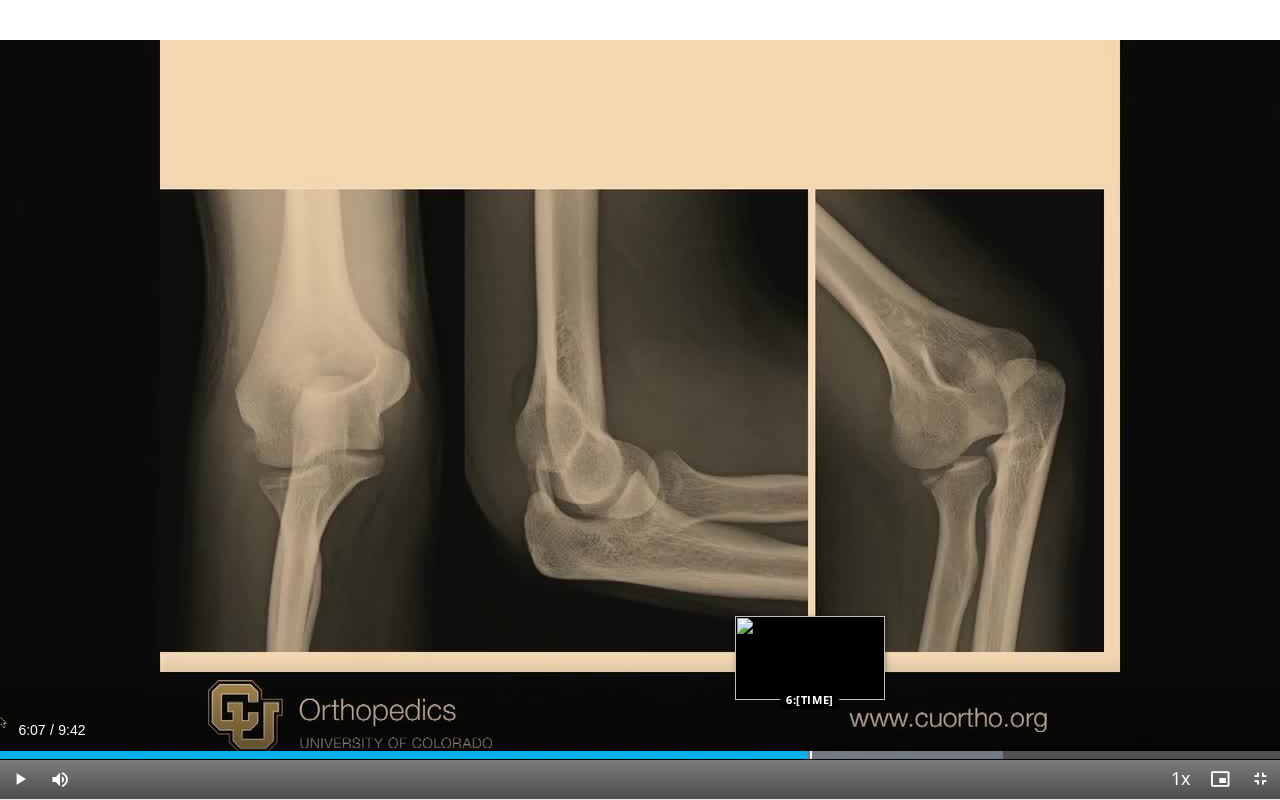 click on "Loaded :  78.38% 6:07 6:08" at bounding box center [640, 749] 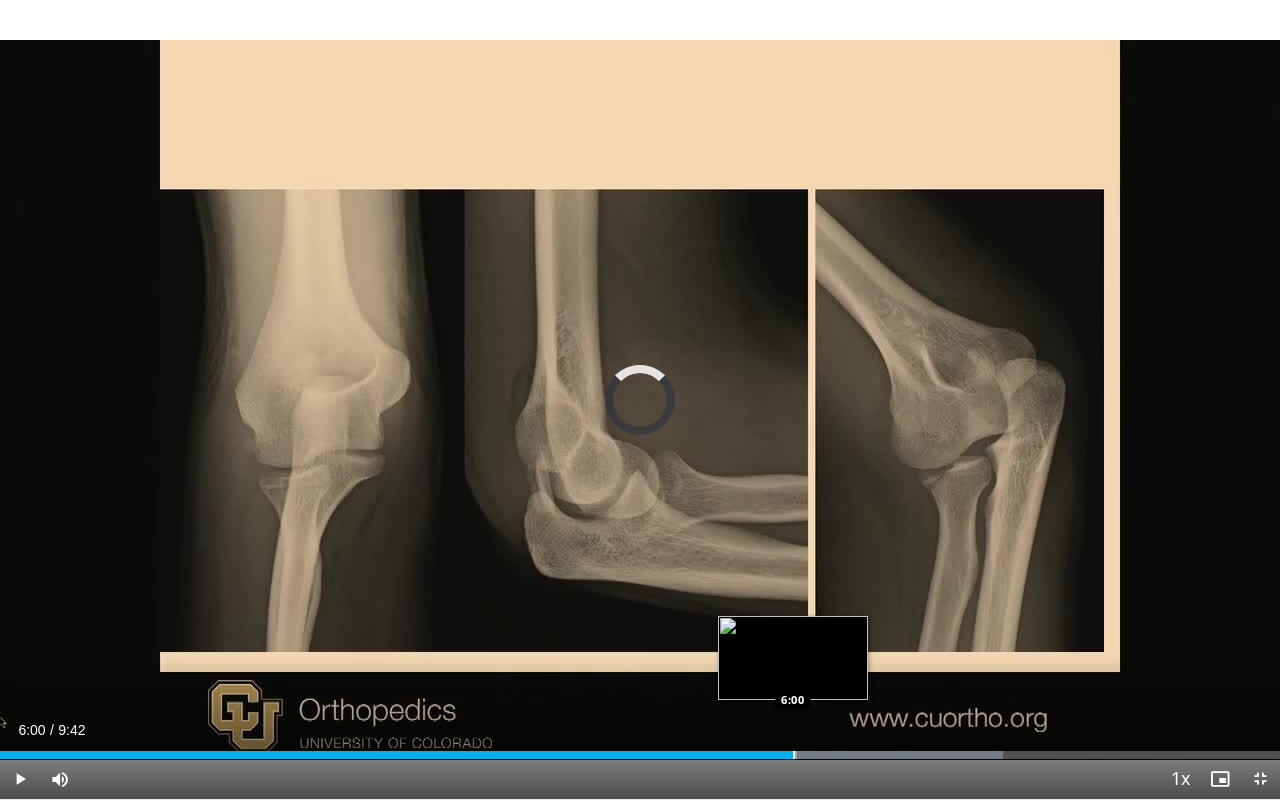 click at bounding box center (794, 755) 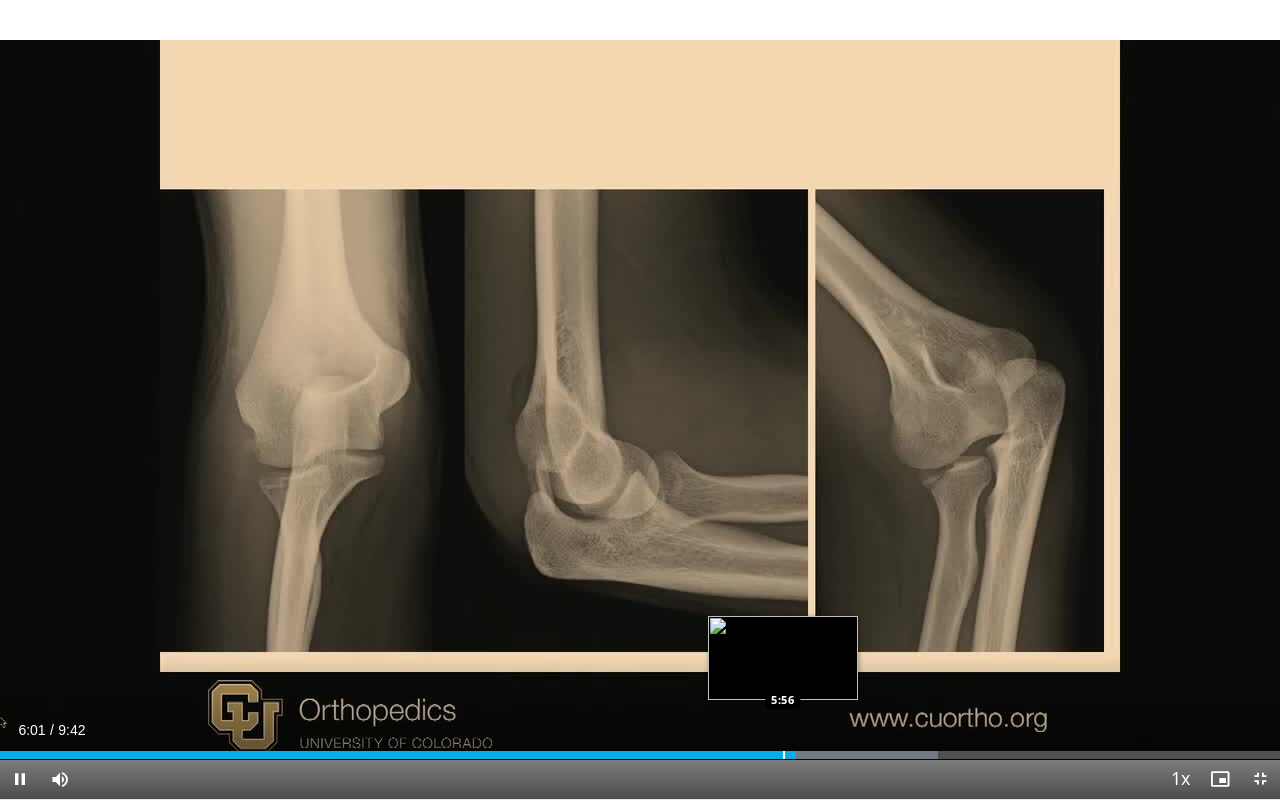 click on "Loaded   73.27% 6:01 5:56" at bounding box center (640, 755) 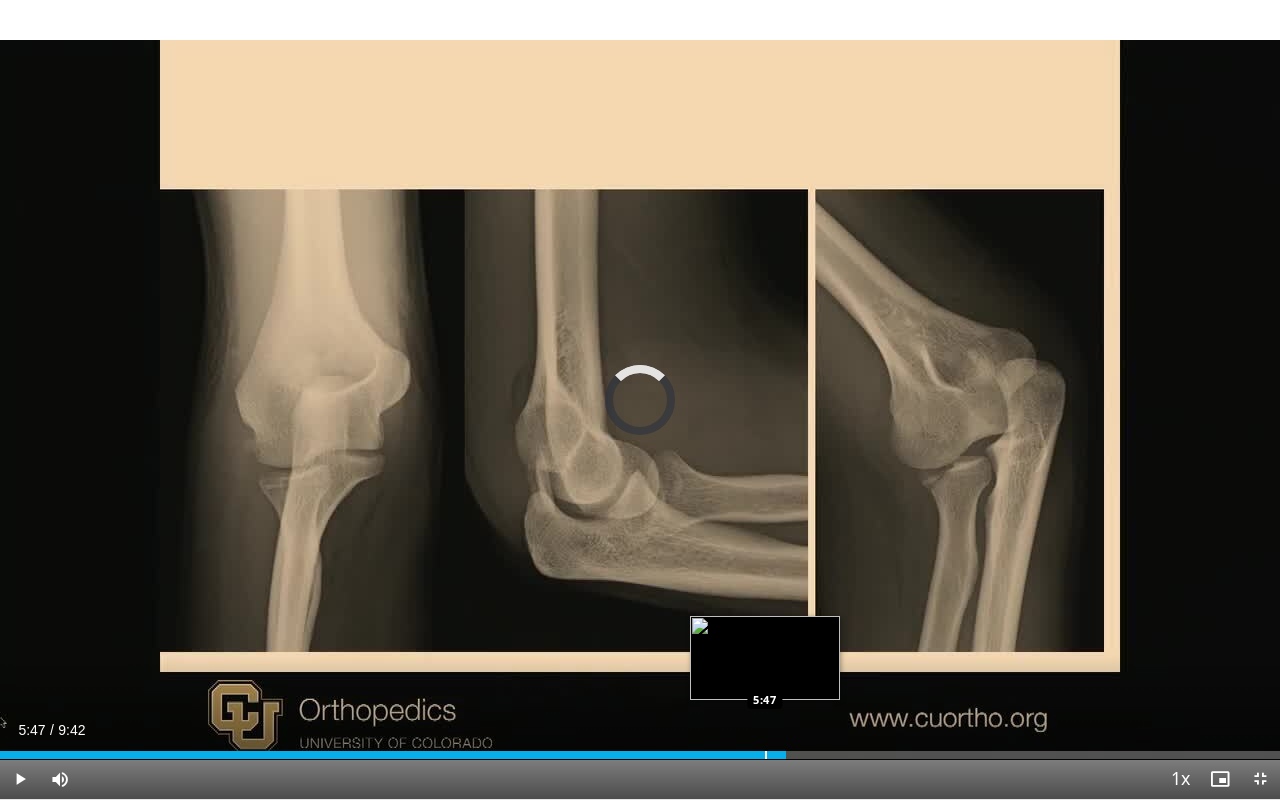 click at bounding box center [766, 755] 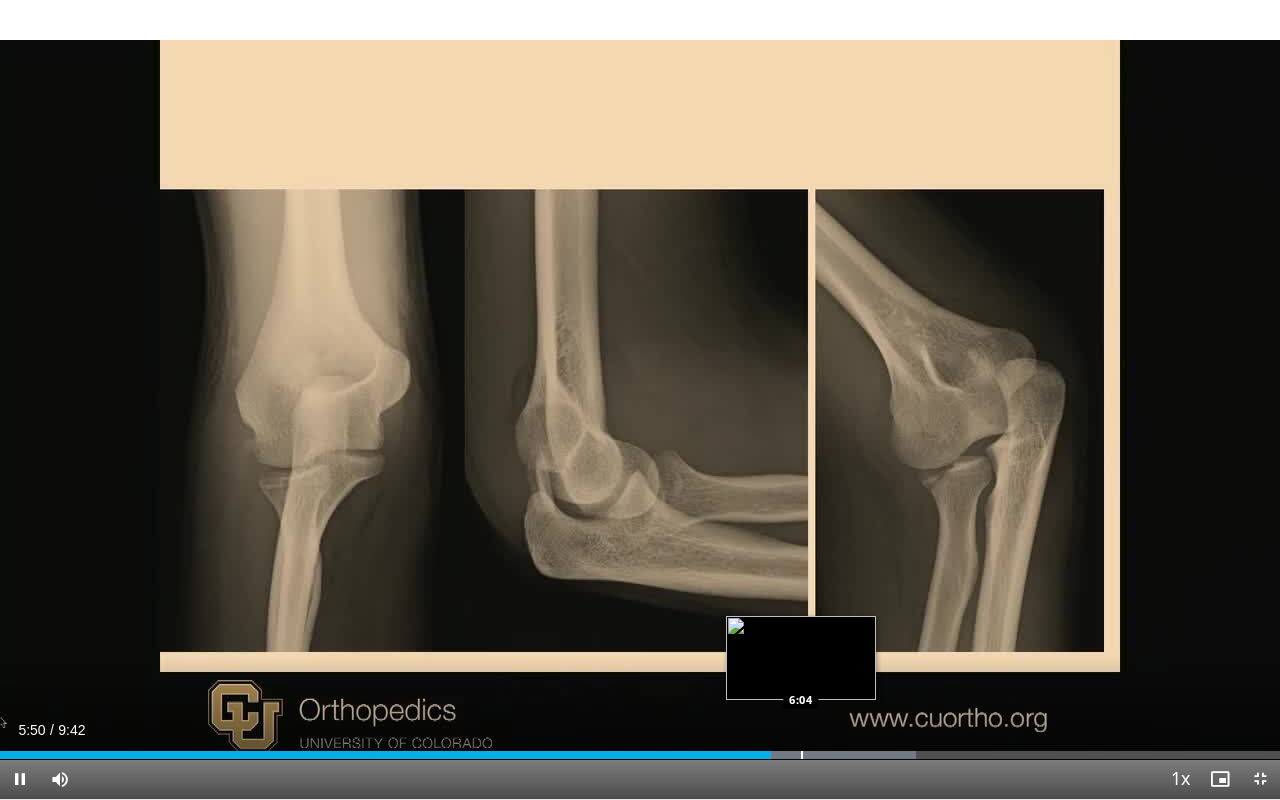 click at bounding box center [802, 755] 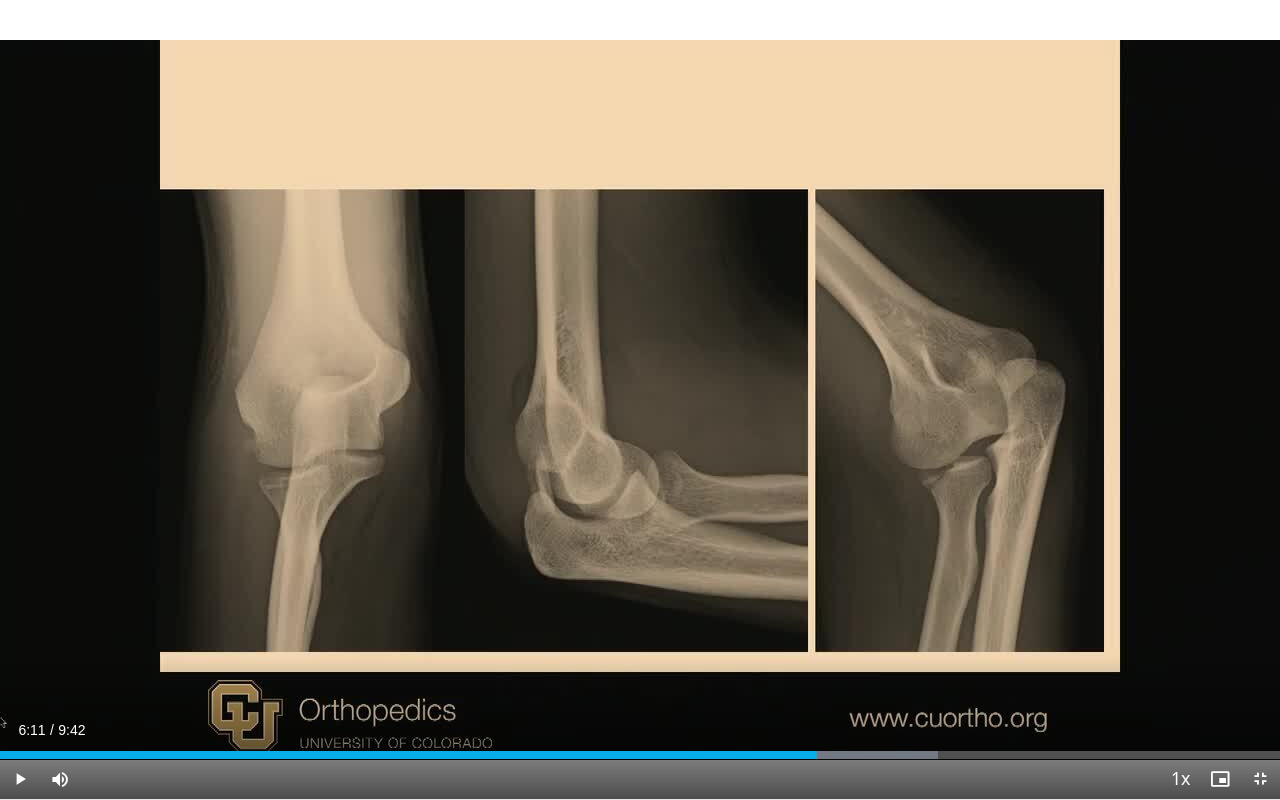 click at bounding box center (816, 755) 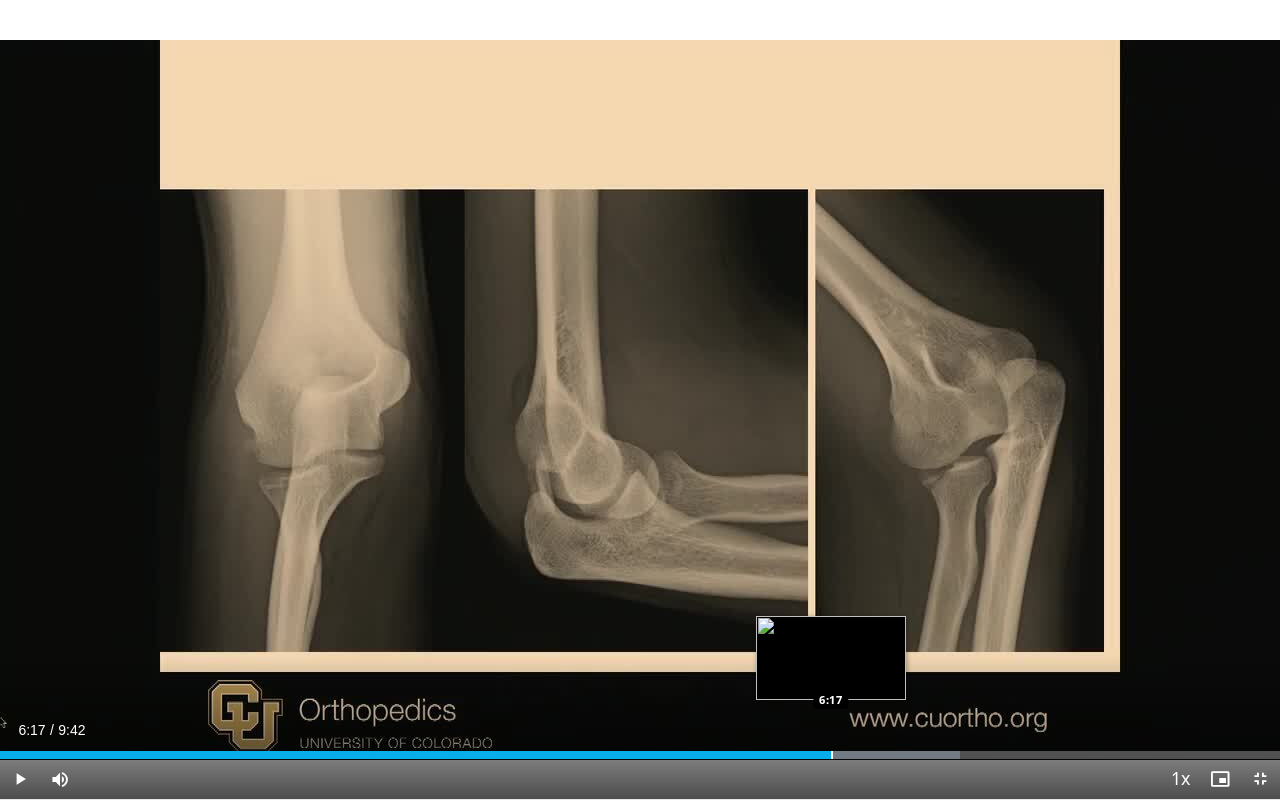 click at bounding box center [832, 755] 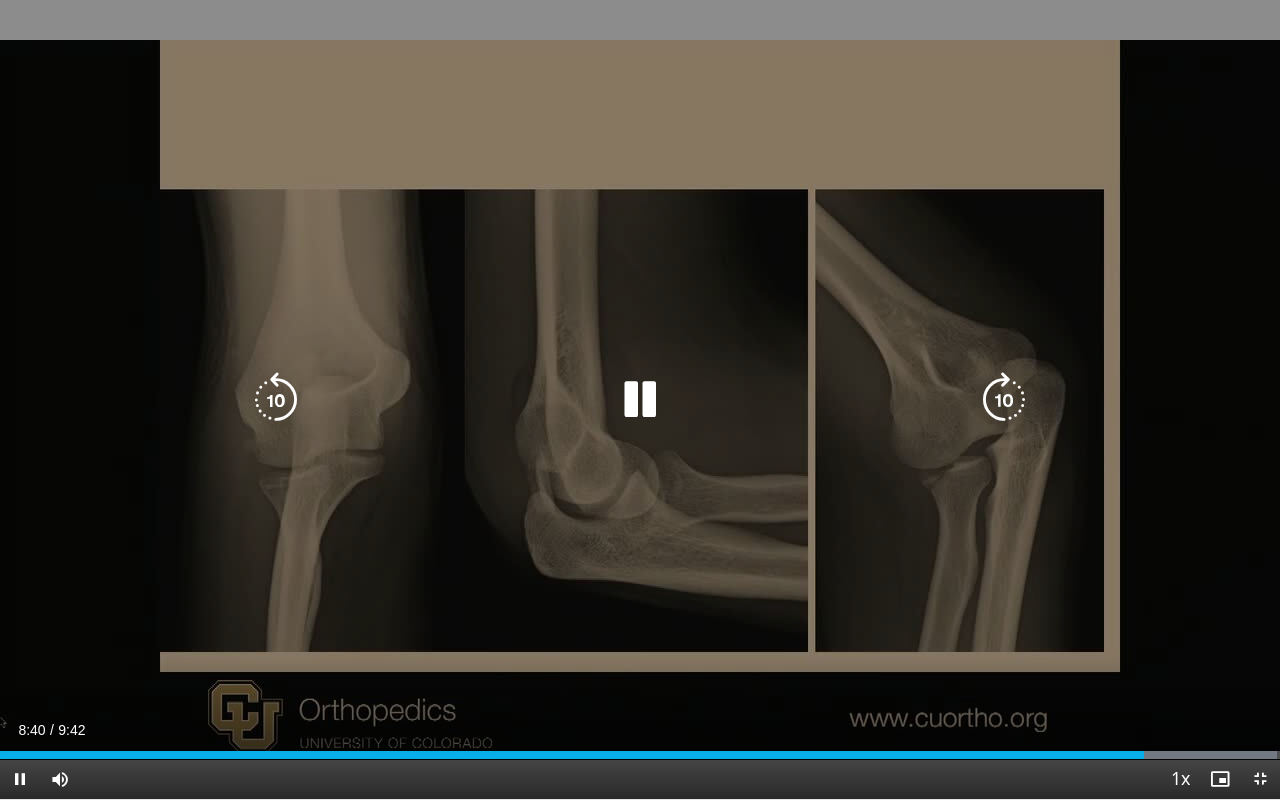 click on "10 seconds
Tap to unmute" at bounding box center (640, 399) 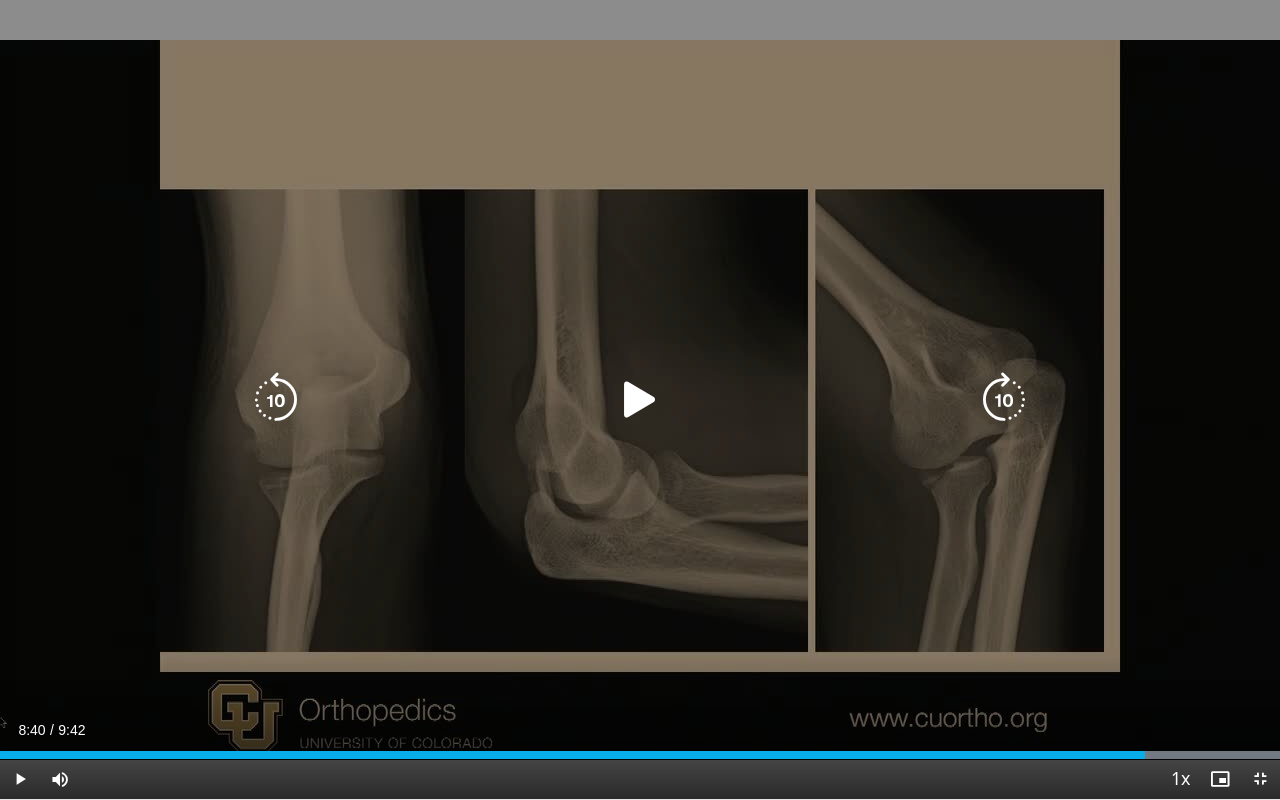 click on "10 seconds
Tap to unmute" at bounding box center (640, 399) 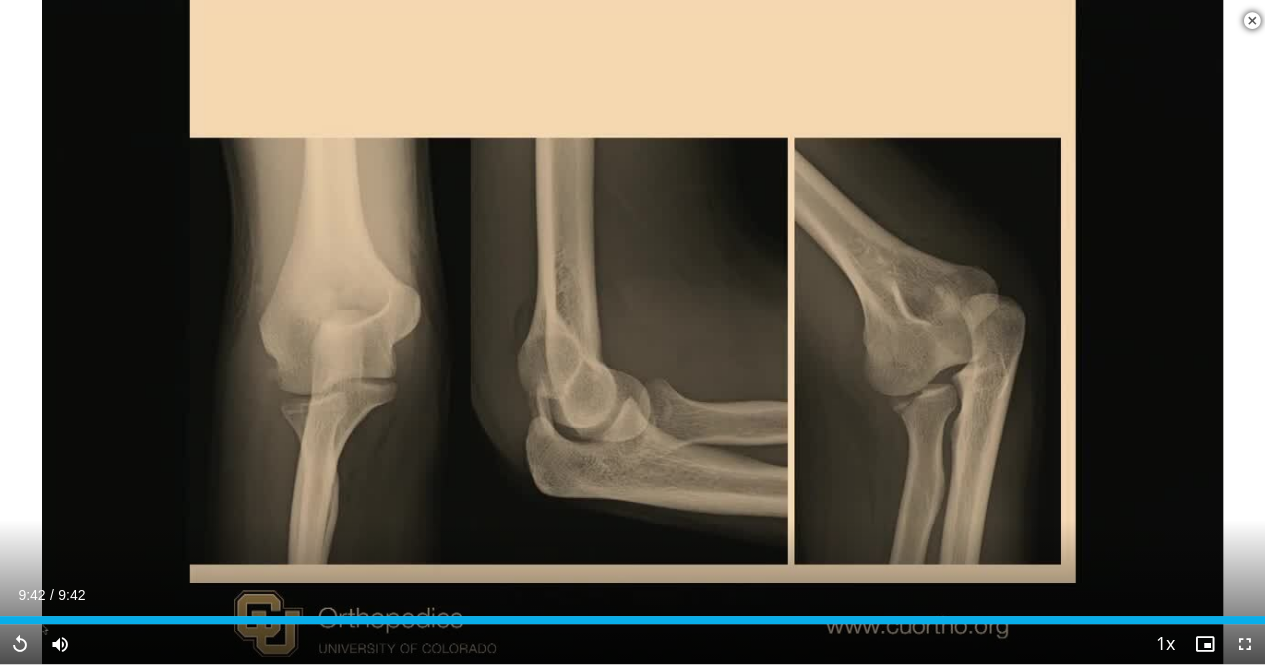 scroll, scrollTop: 640, scrollLeft: 0, axis: vertical 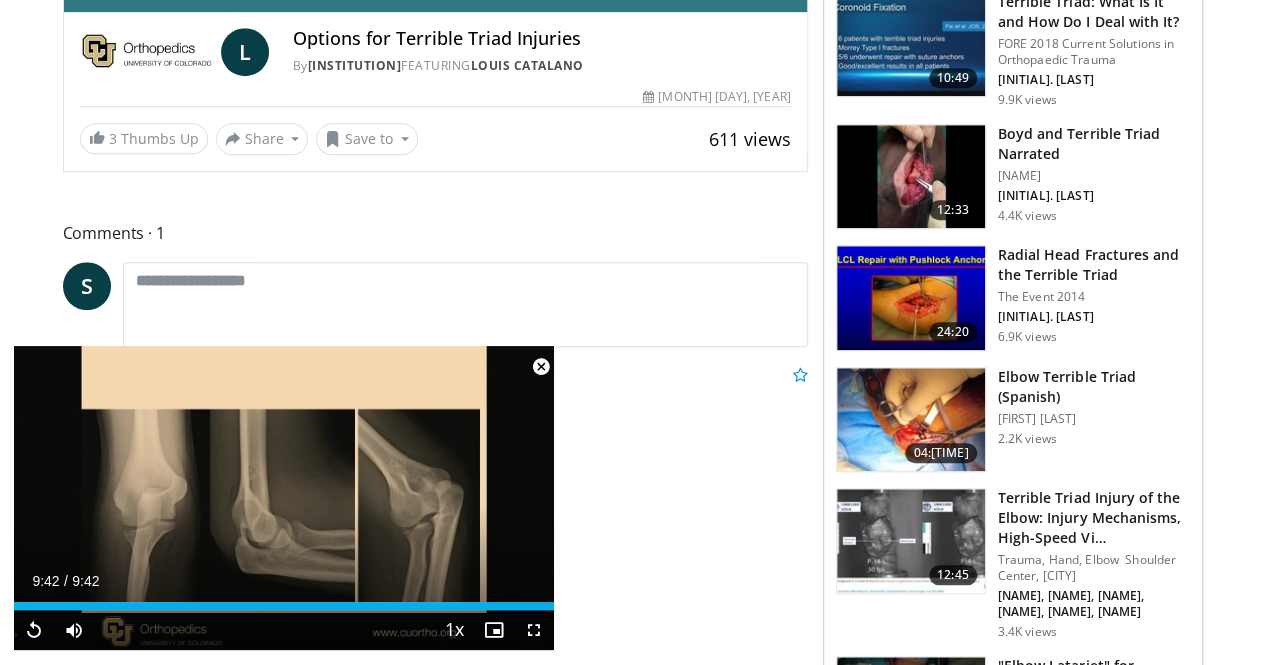 click at bounding box center (541, 367) 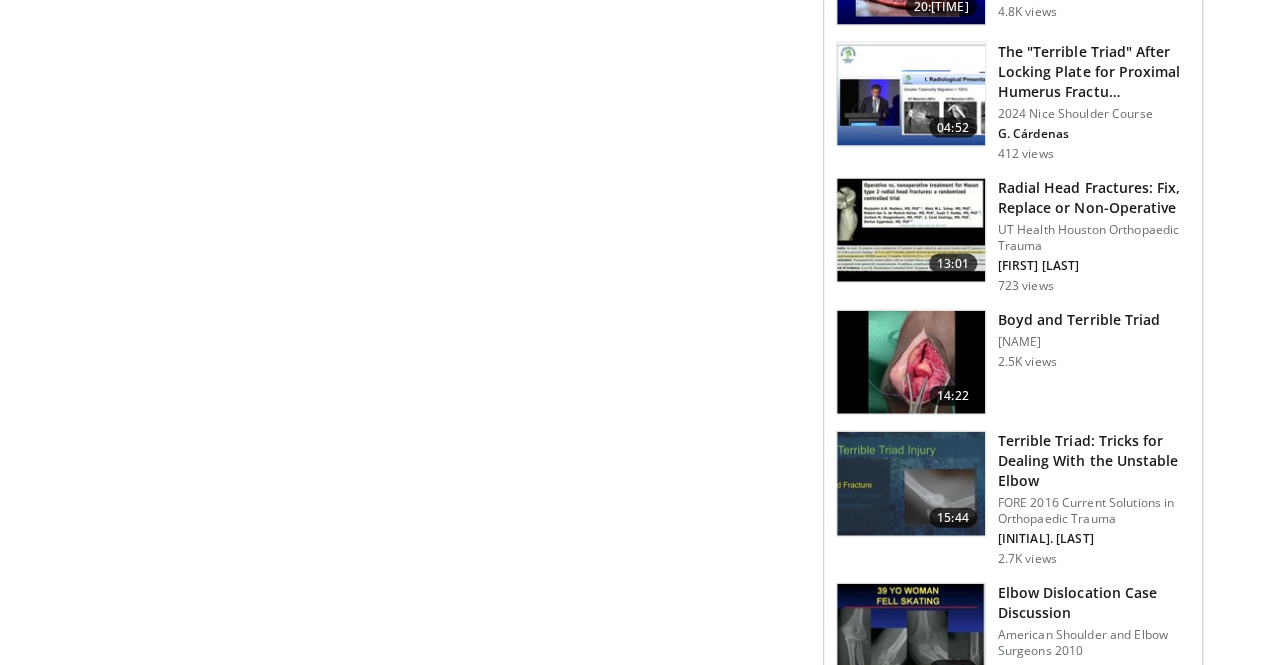 scroll, scrollTop: 2223, scrollLeft: 0, axis: vertical 